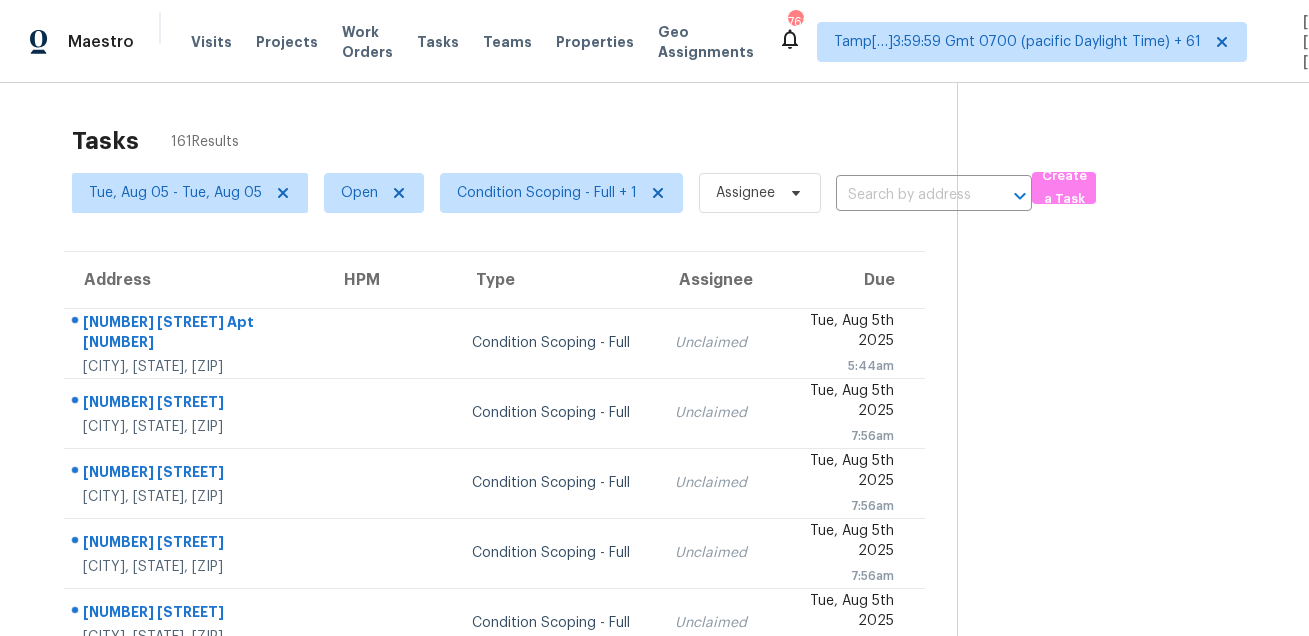 scroll, scrollTop: 0, scrollLeft: 0, axis: both 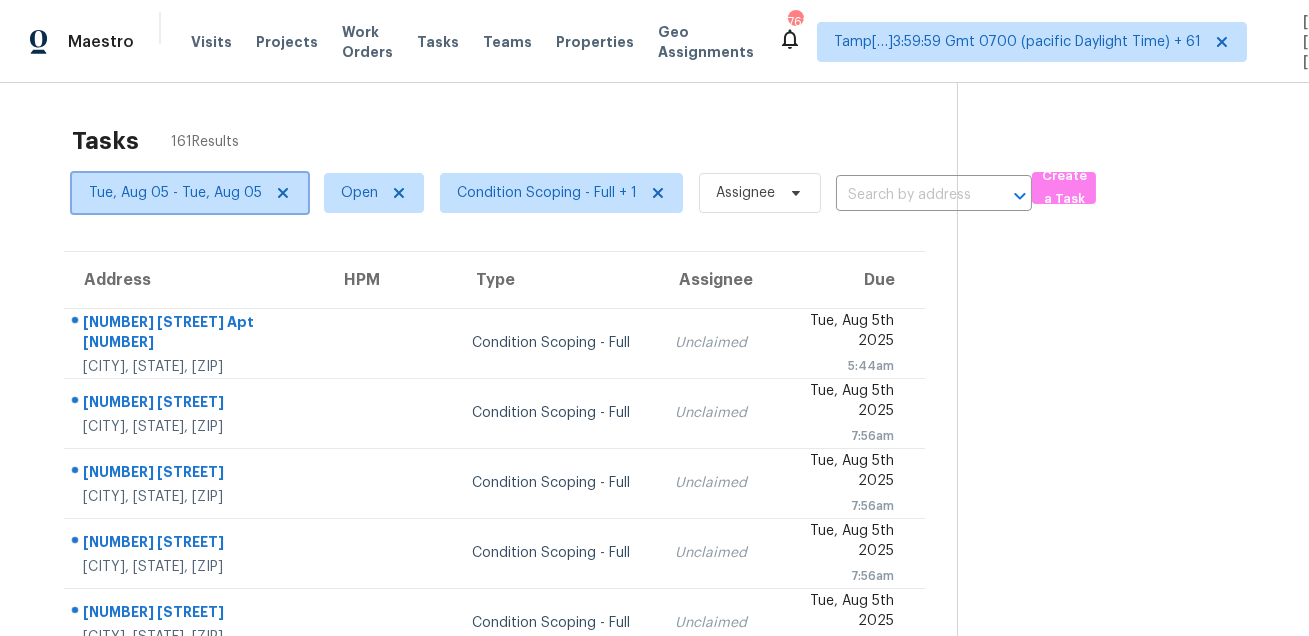 click 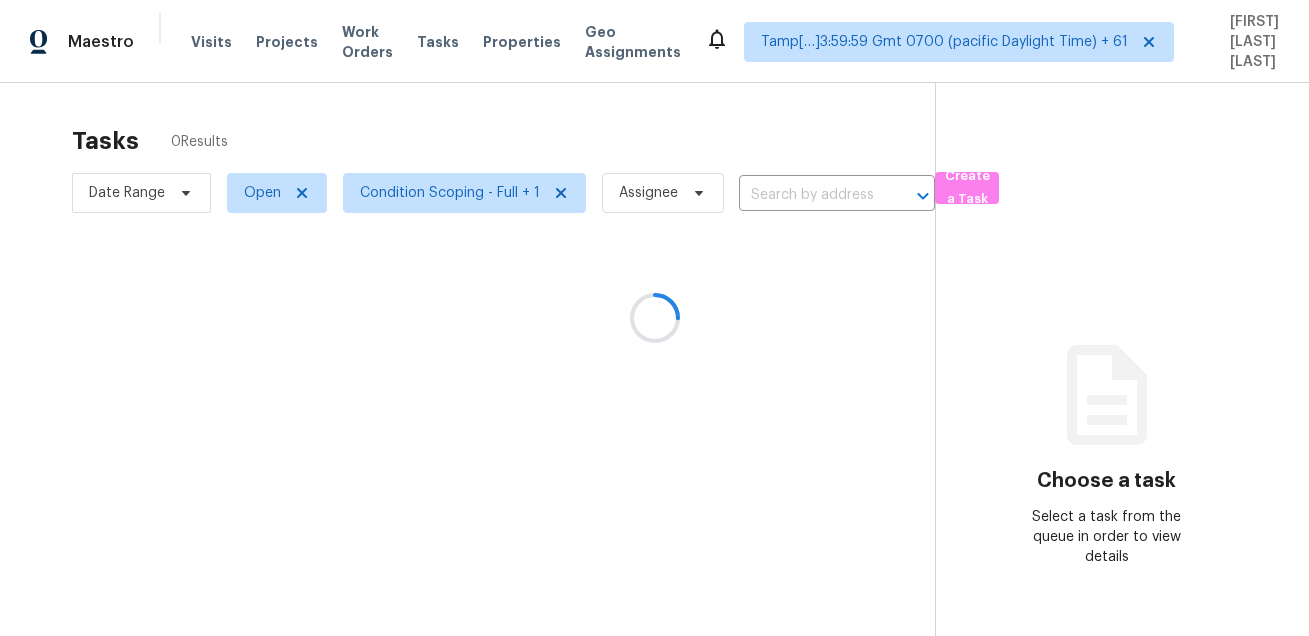 scroll, scrollTop: 0, scrollLeft: 0, axis: both 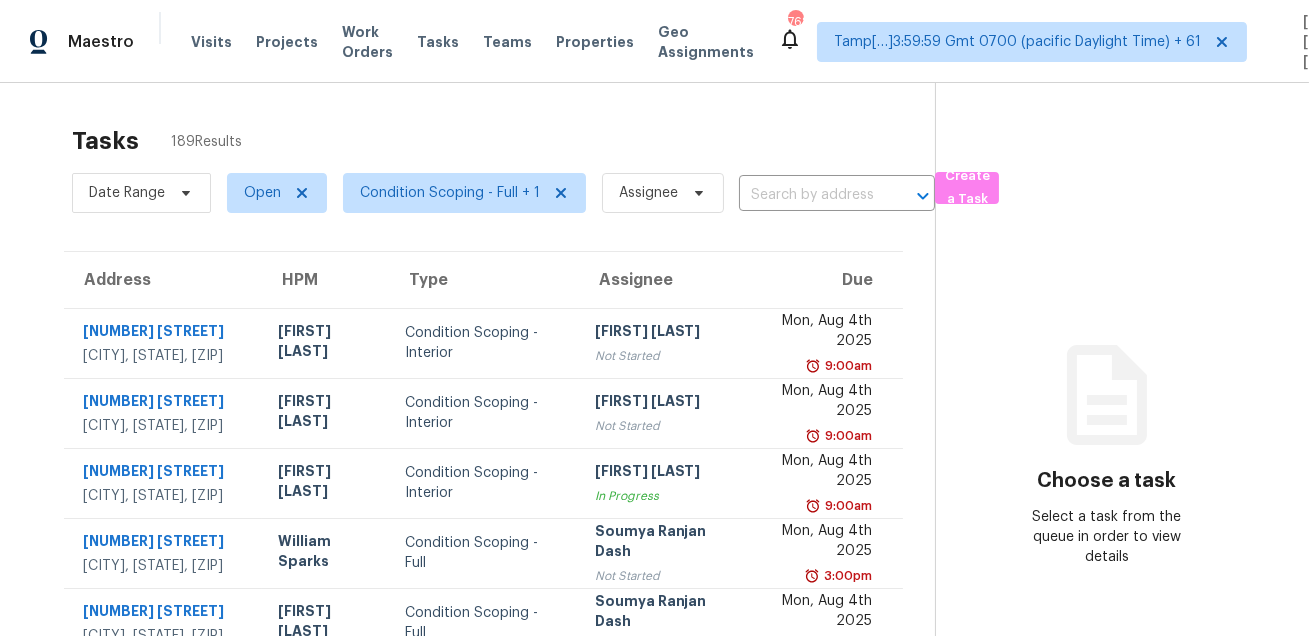 click on "Tasks 189  Results" at bounding box center (503, 141) 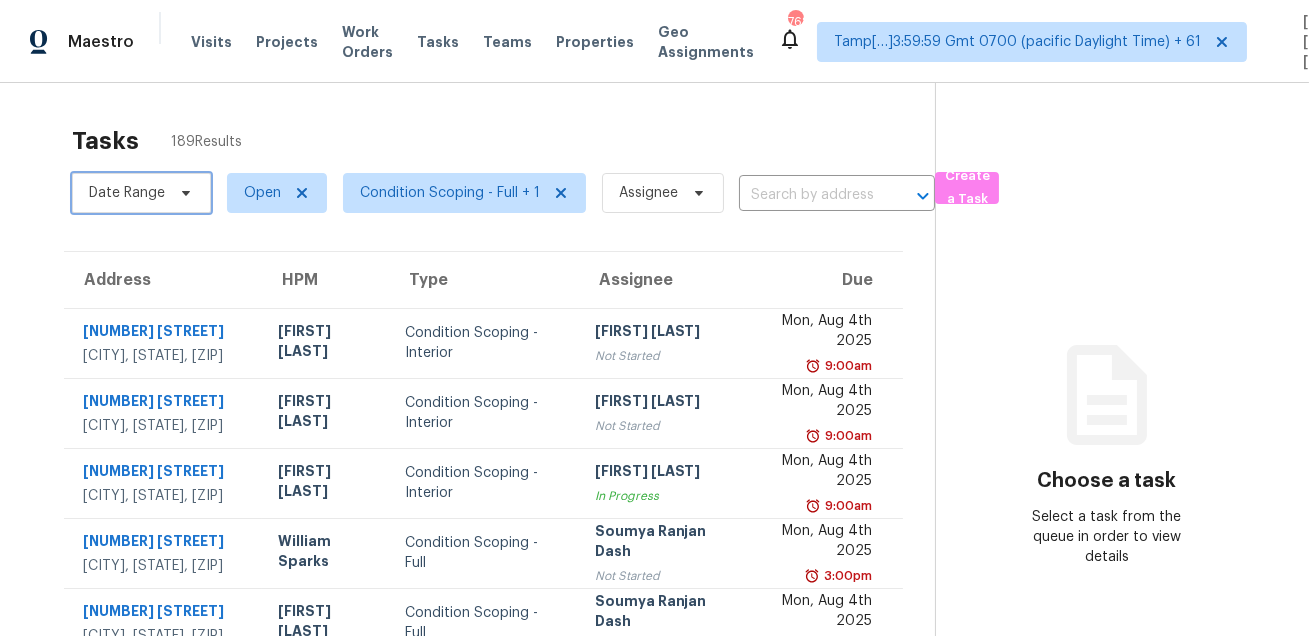 click on "Date Range" at bounding box center [141, 193] 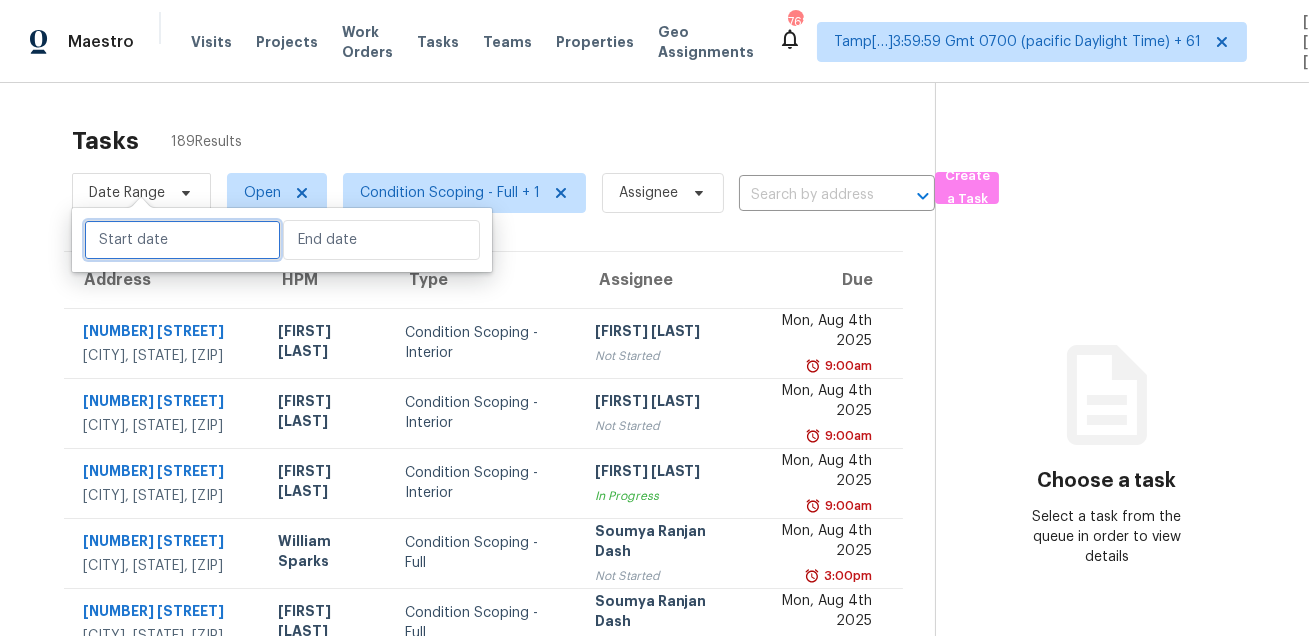 click at bounding box center (182, 240) 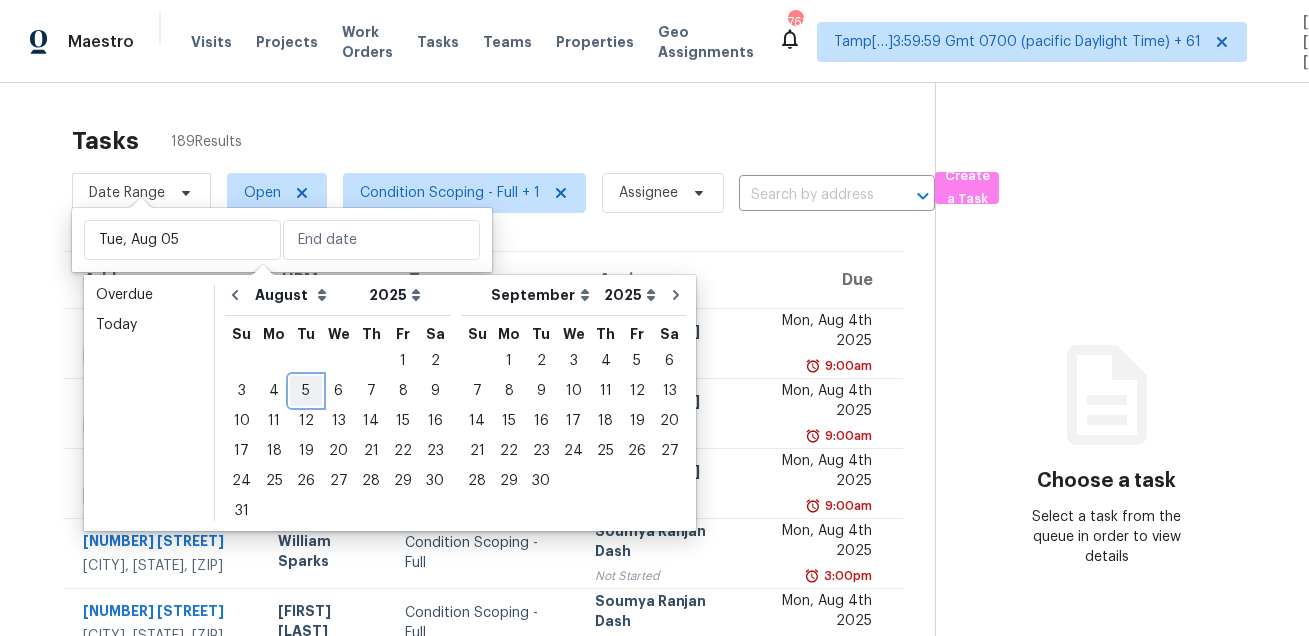 click on "5" at bounding box center (306, 391) 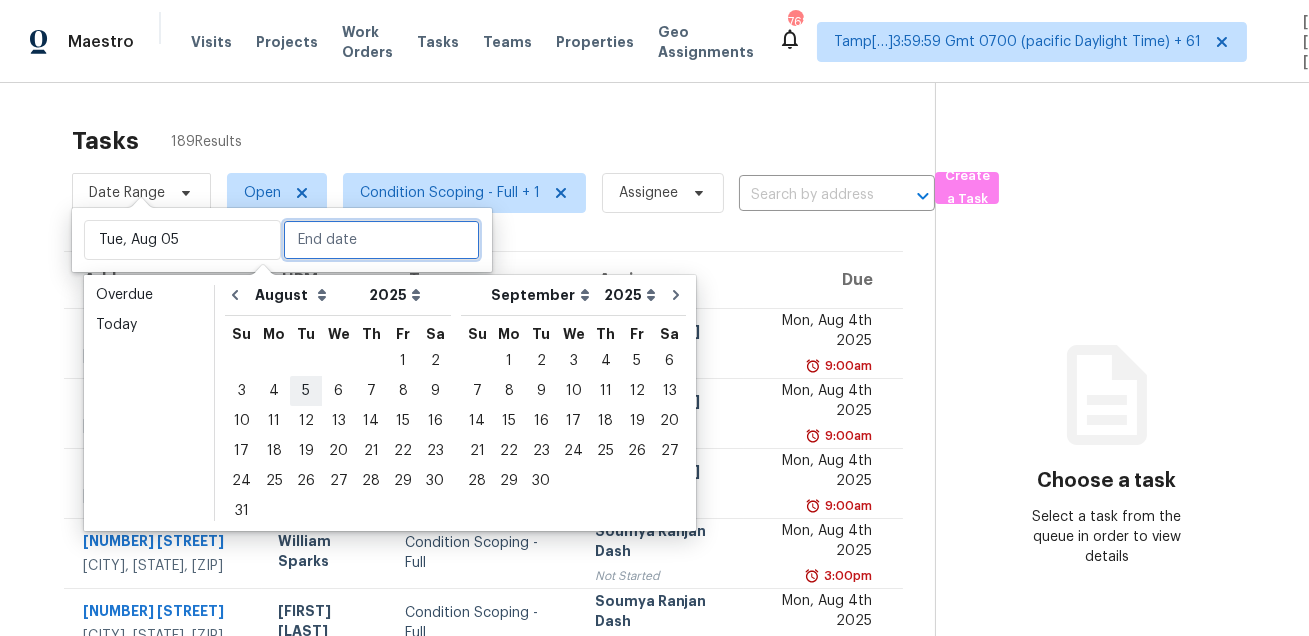 type on "Tue, Aug 05" 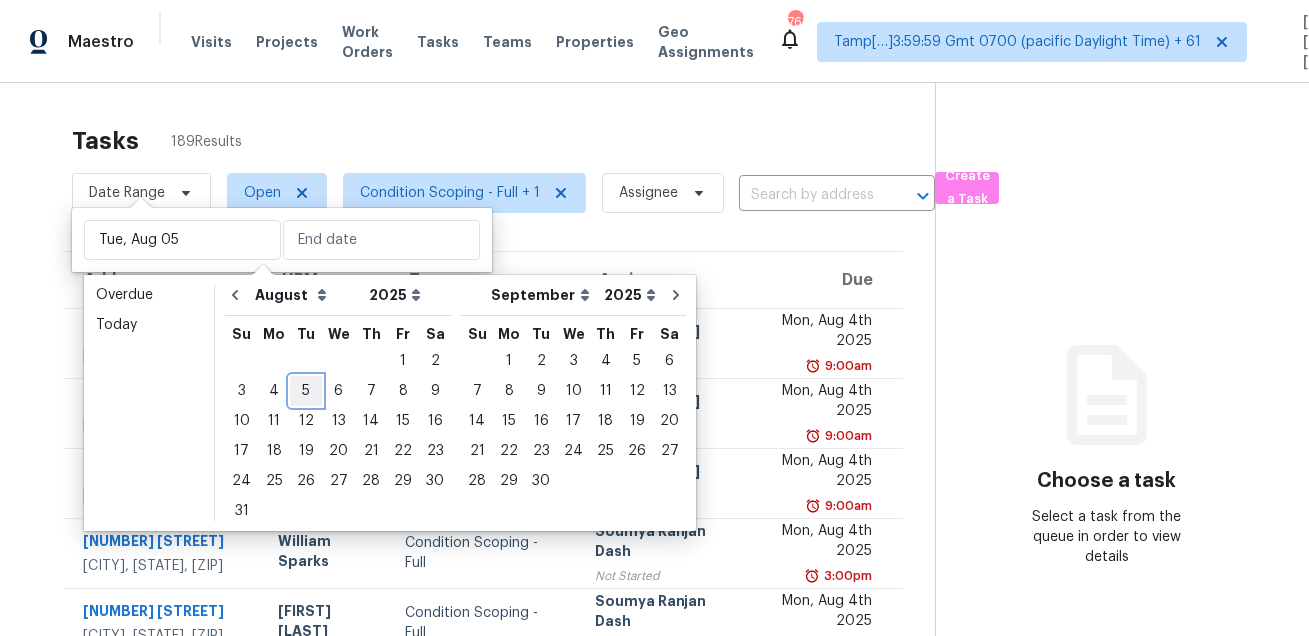 click on "5" at bounding box center (306, 391) 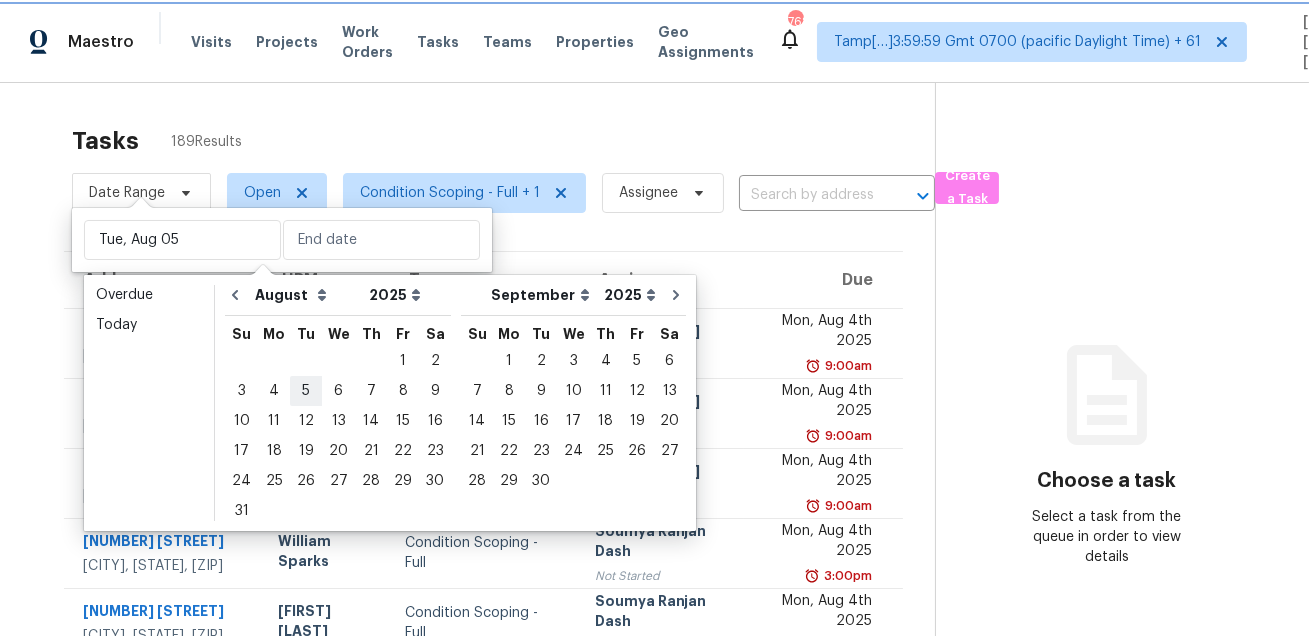 type on "Tue, Aug 05" 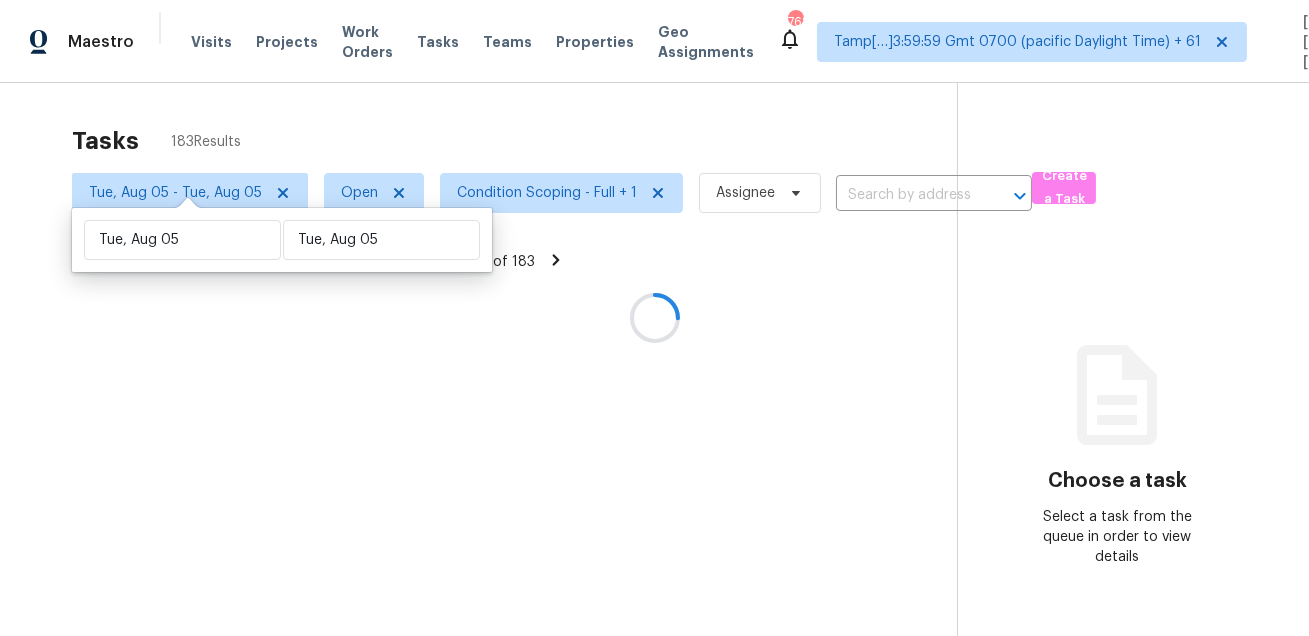 click at bounding box center [654, 318] 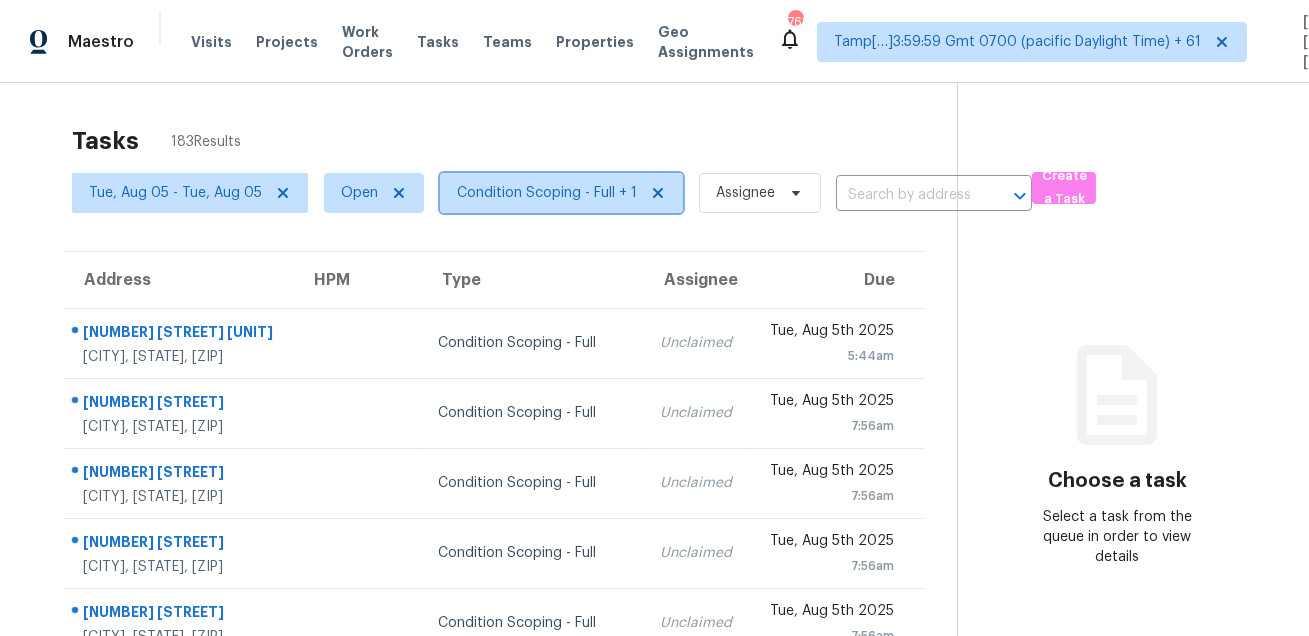 click on "Condition Scoping - Full + 1" at bounding box center (547, 193) 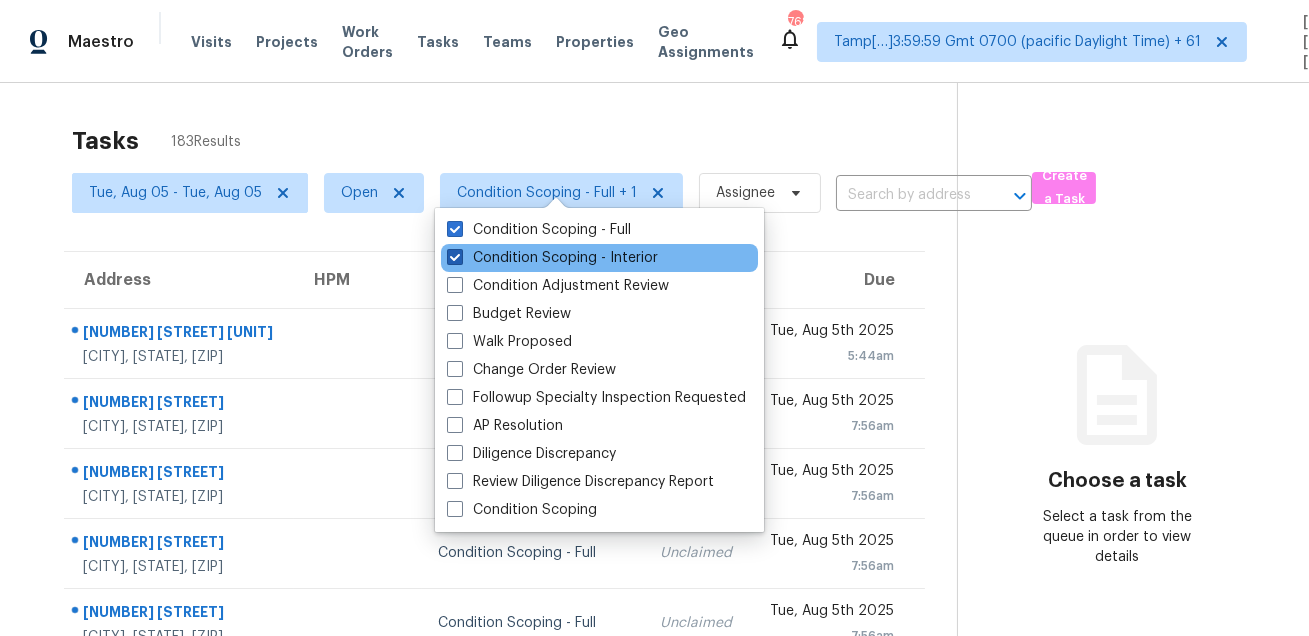 click on "Condition Scoping - Interior" at bounding box center (552, 258) 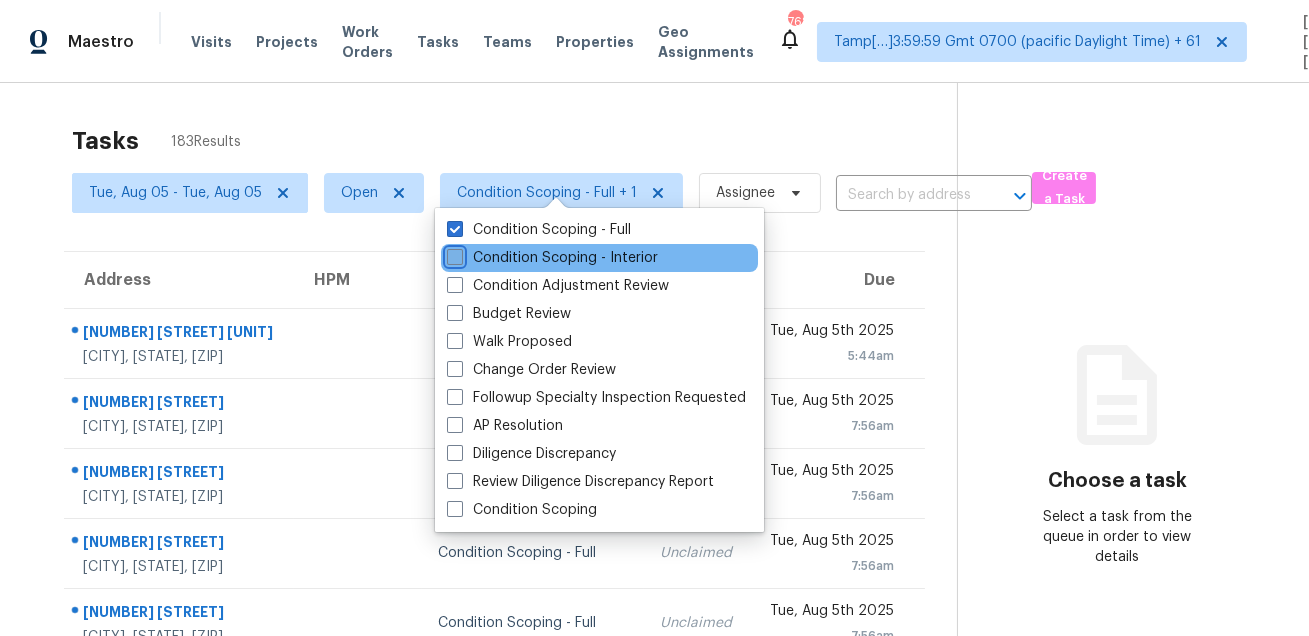 checkbox on "false" 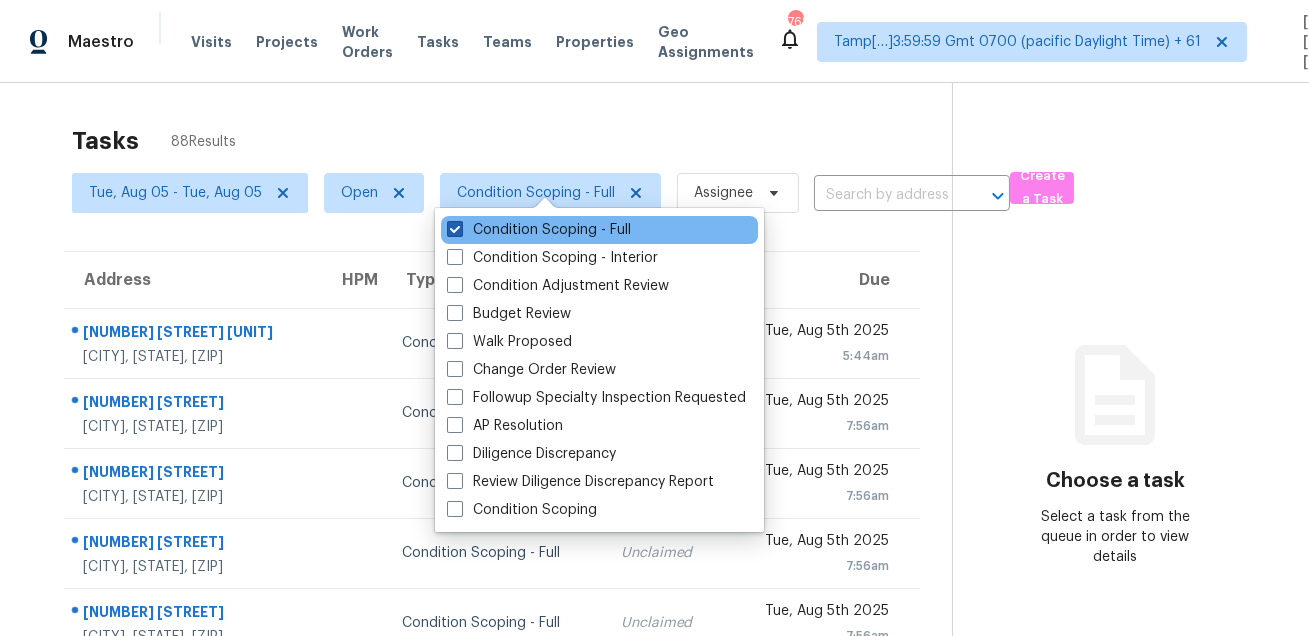 click on "Condition Scoping - Full" at bounding box center [539, 230] 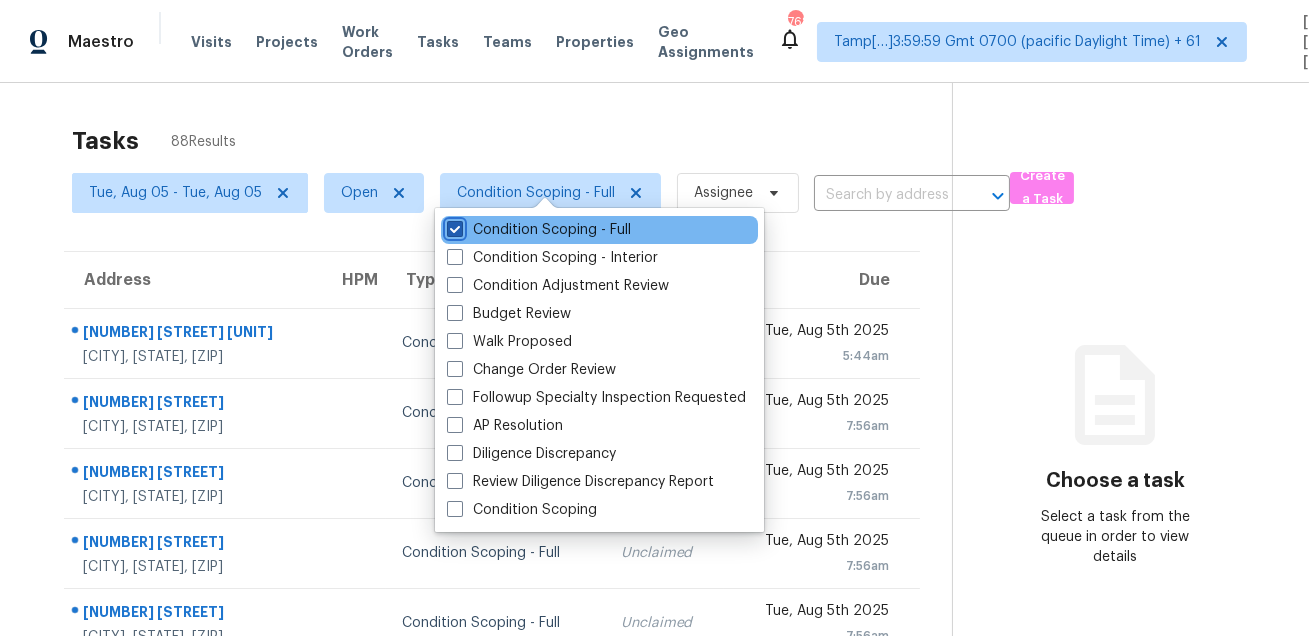click on "Condition Scoping - Full" at bounding box center (453, 226) 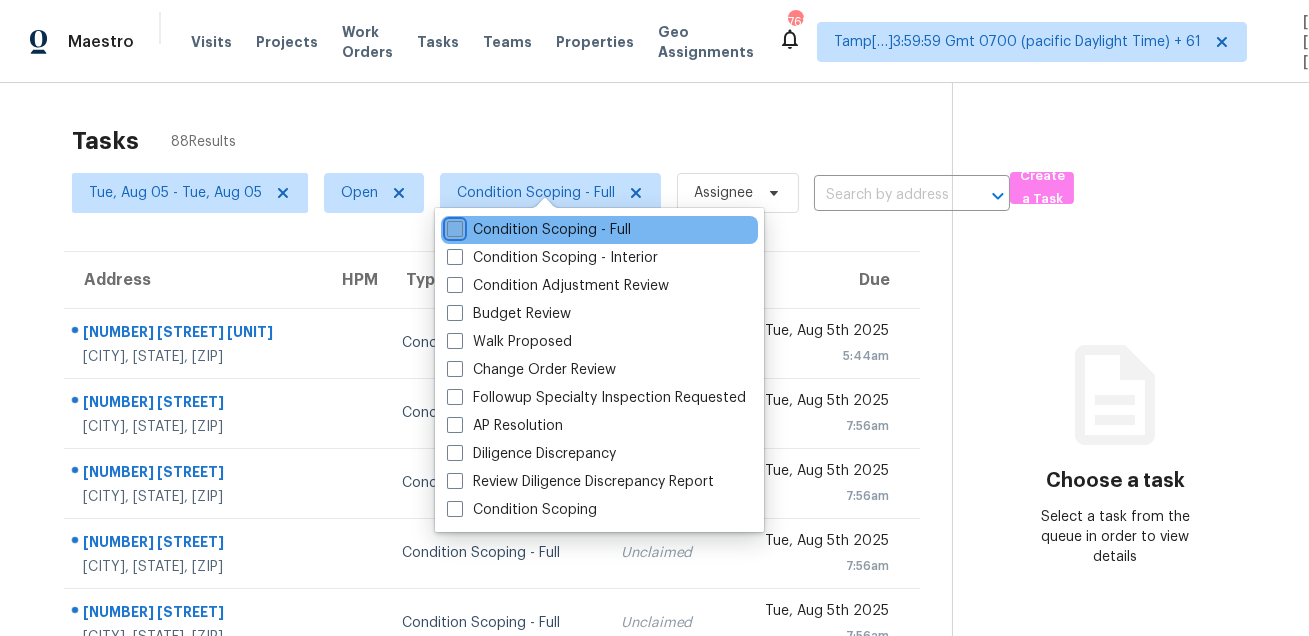 checkbox on "false" 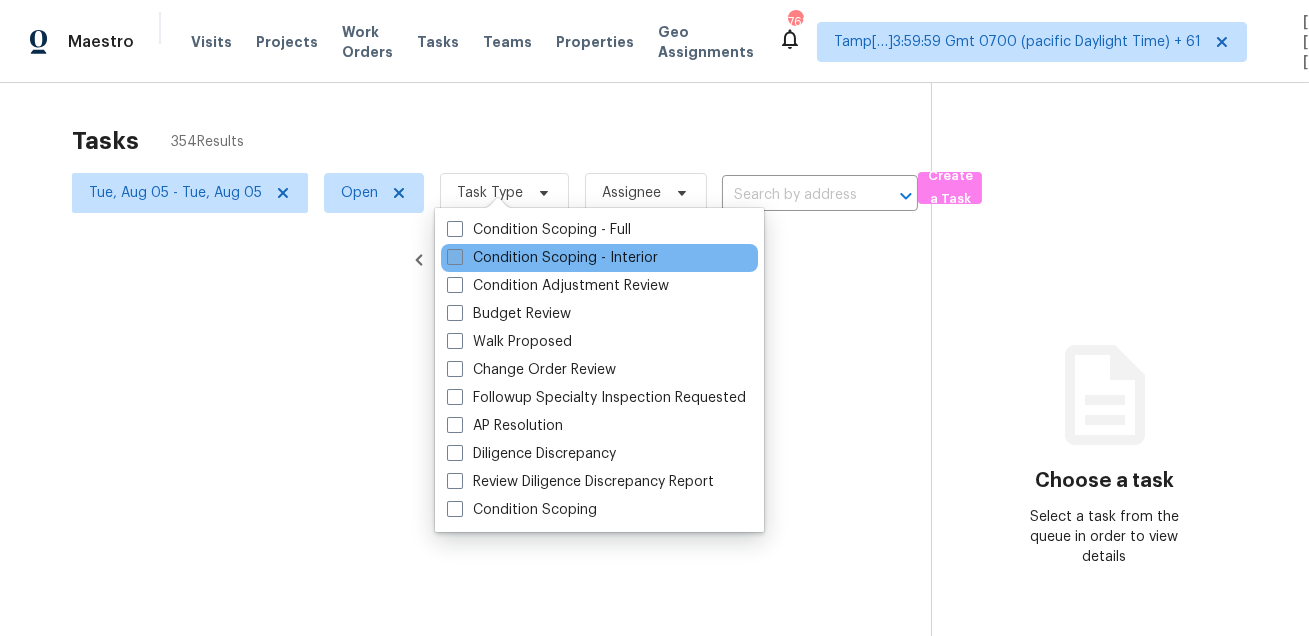 click on "Condition Scoping - Interior" at bounding box center [552, 258] 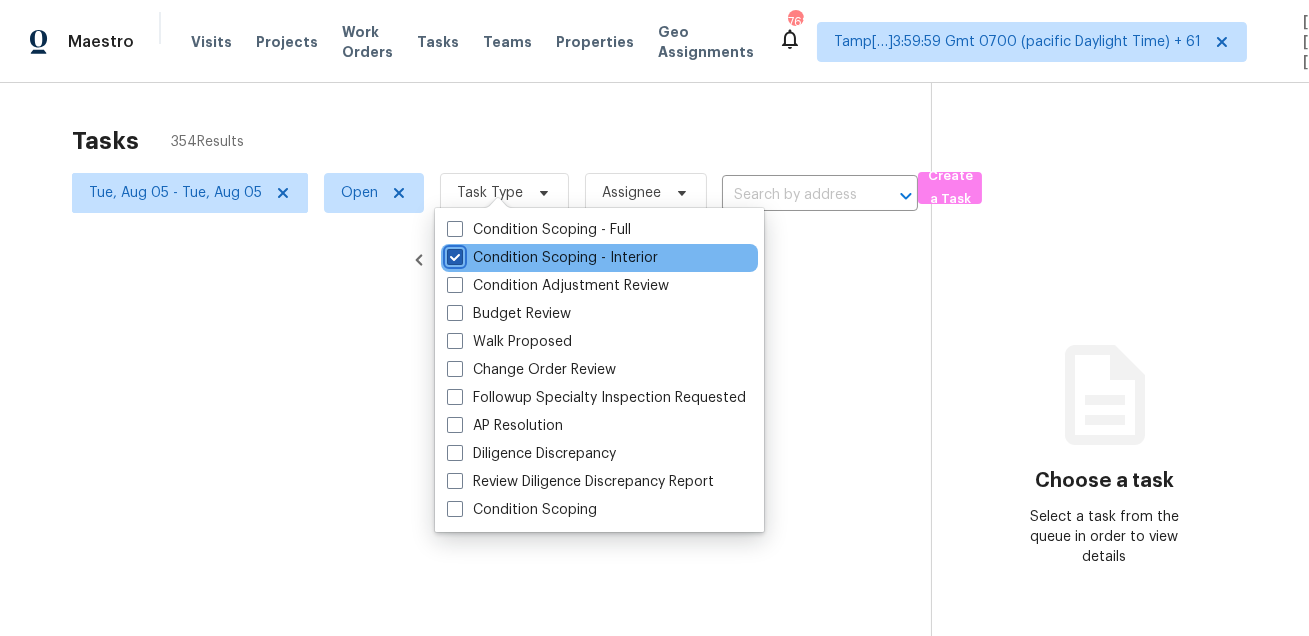 checkbox on "true" 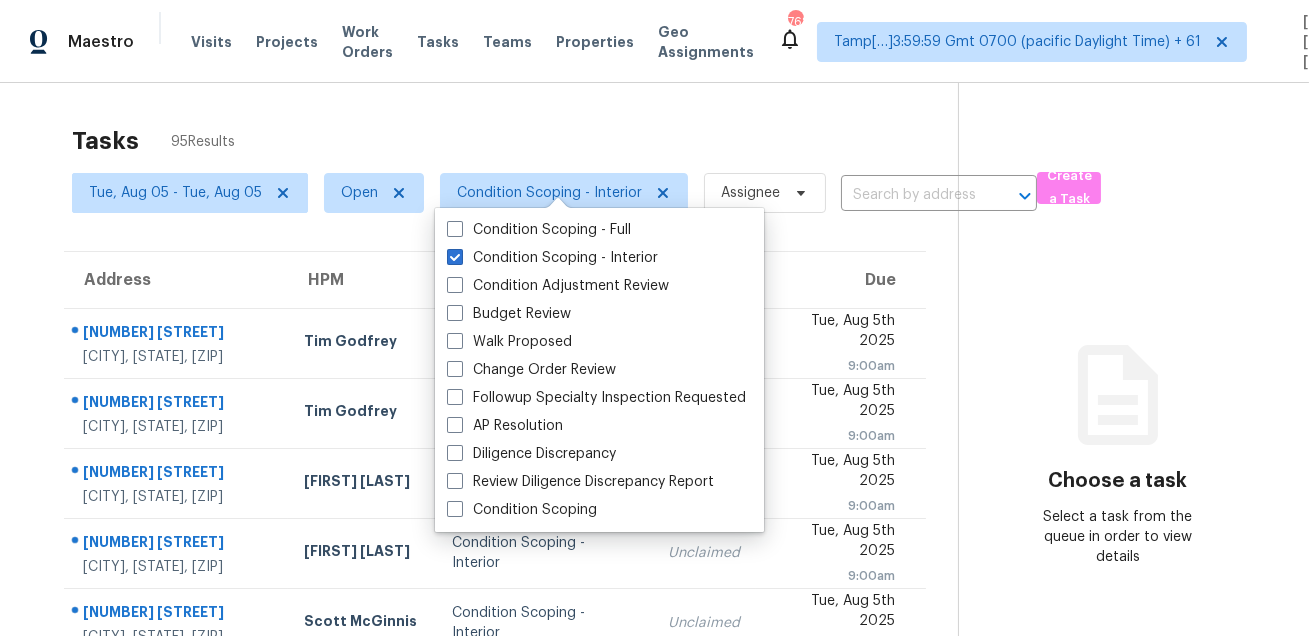 click on "Tasks 95  Results" at bounding box center (515, 141) 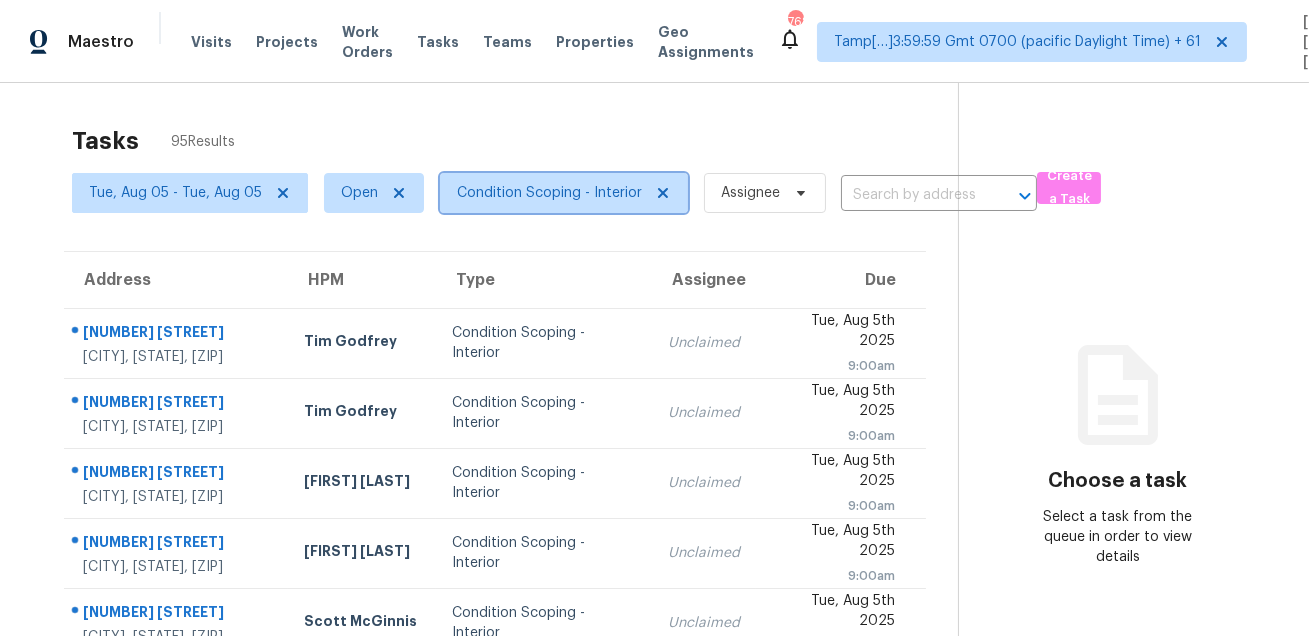click on "Condition Scoping - Interior" at bounding box center (549, 193) 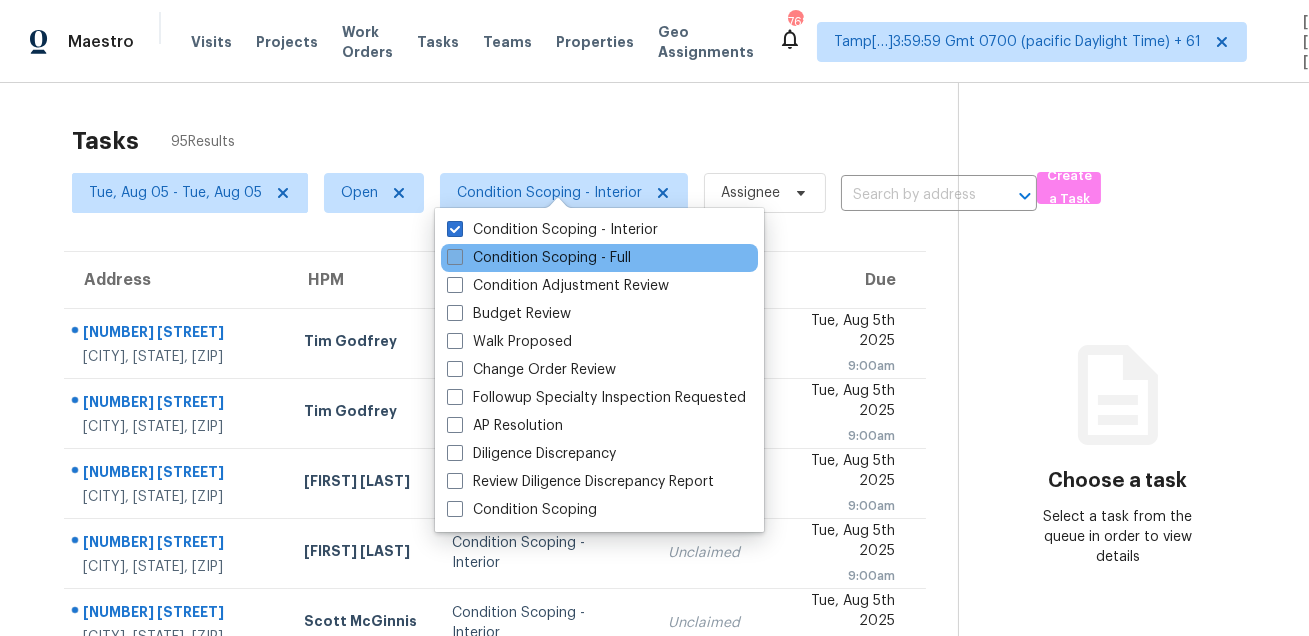 click on "Condition Scoping - Full" at bounding box center (539, 258) 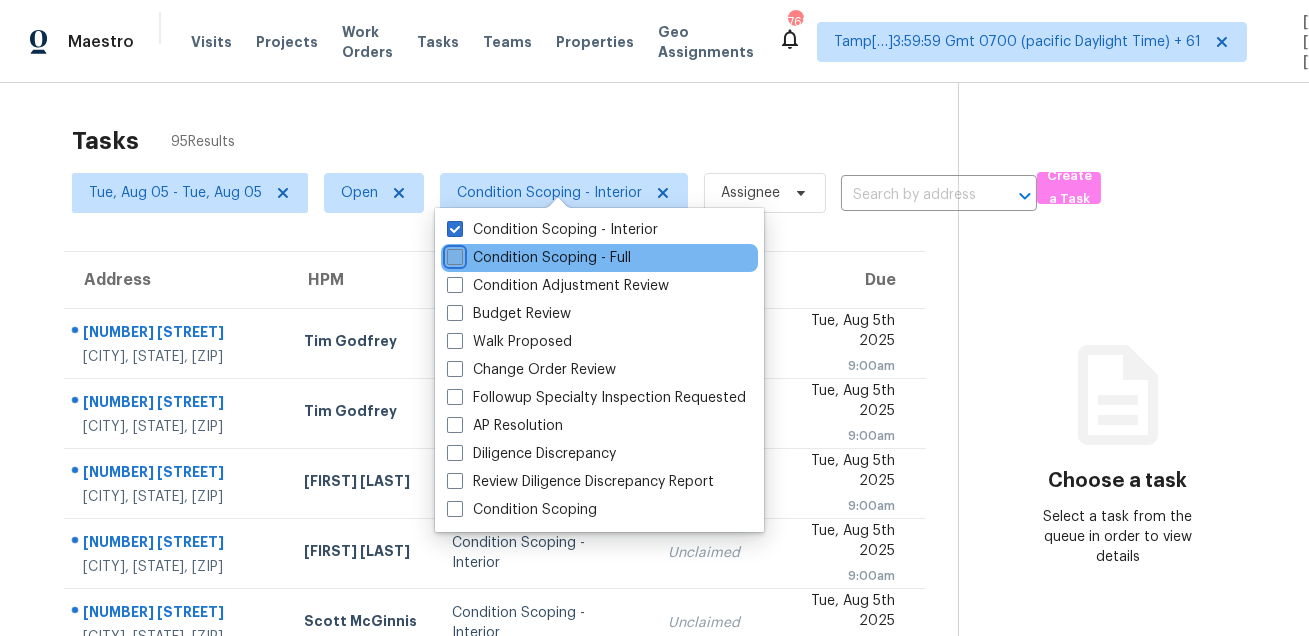 click on "Condition Scoping - Full" at bounding box center (453, 254) 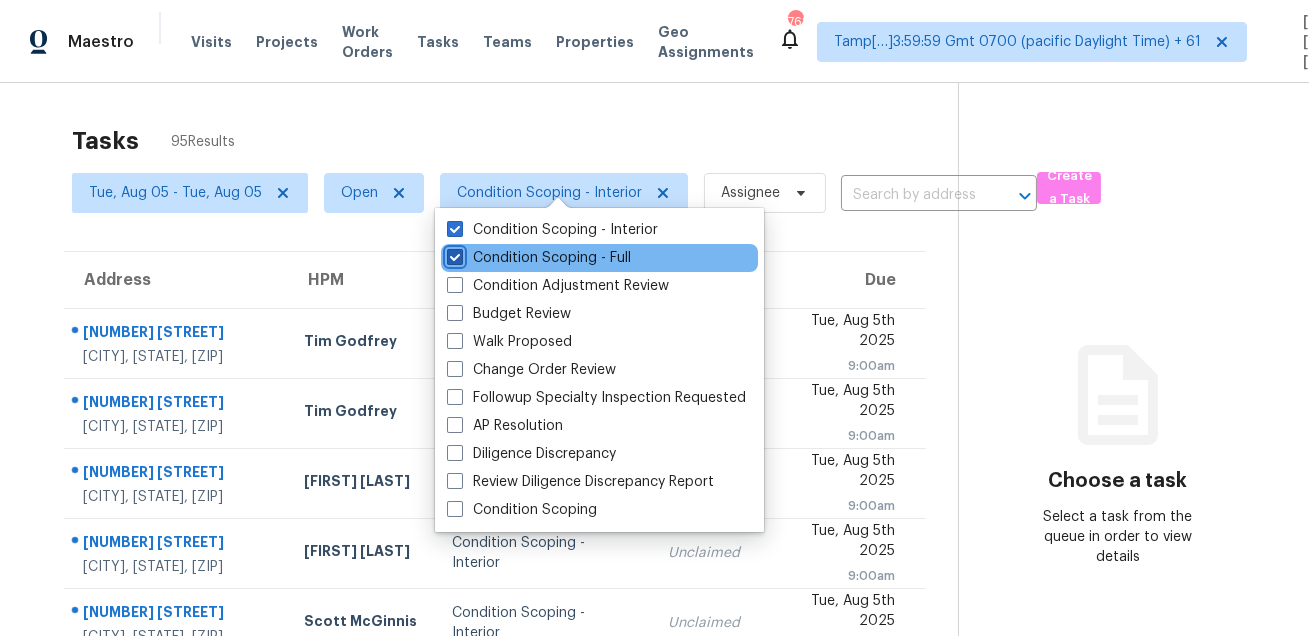 checkbox on "true" 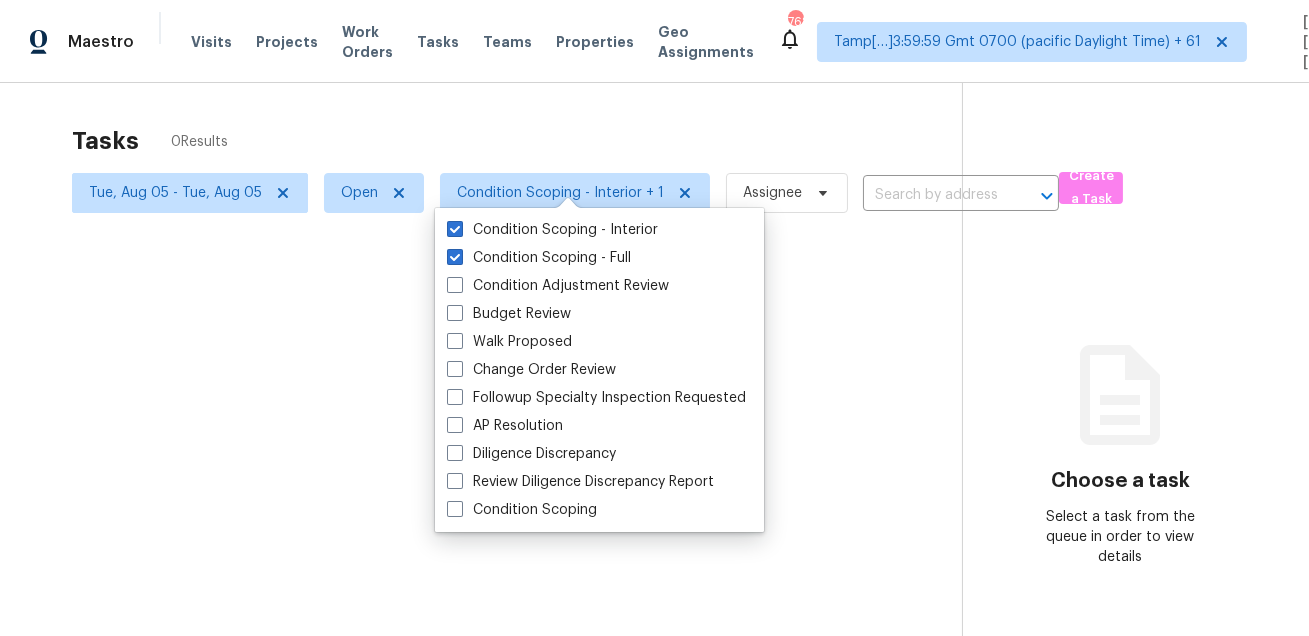 click at bounding box center [654, 318] 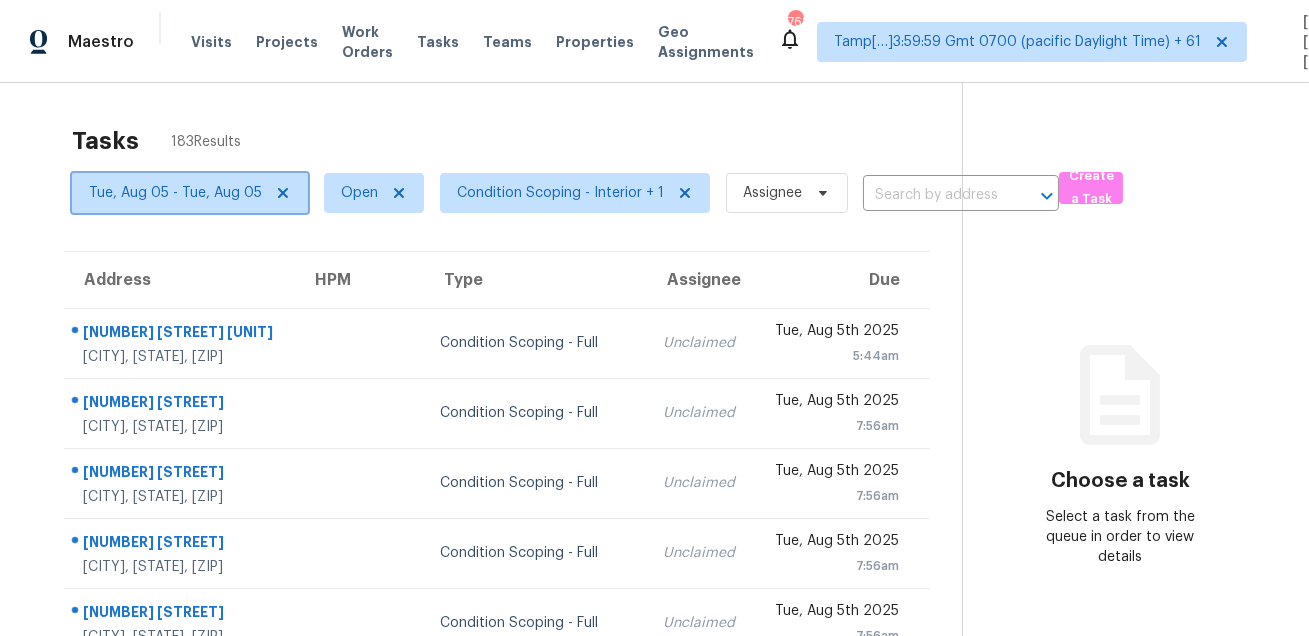 click 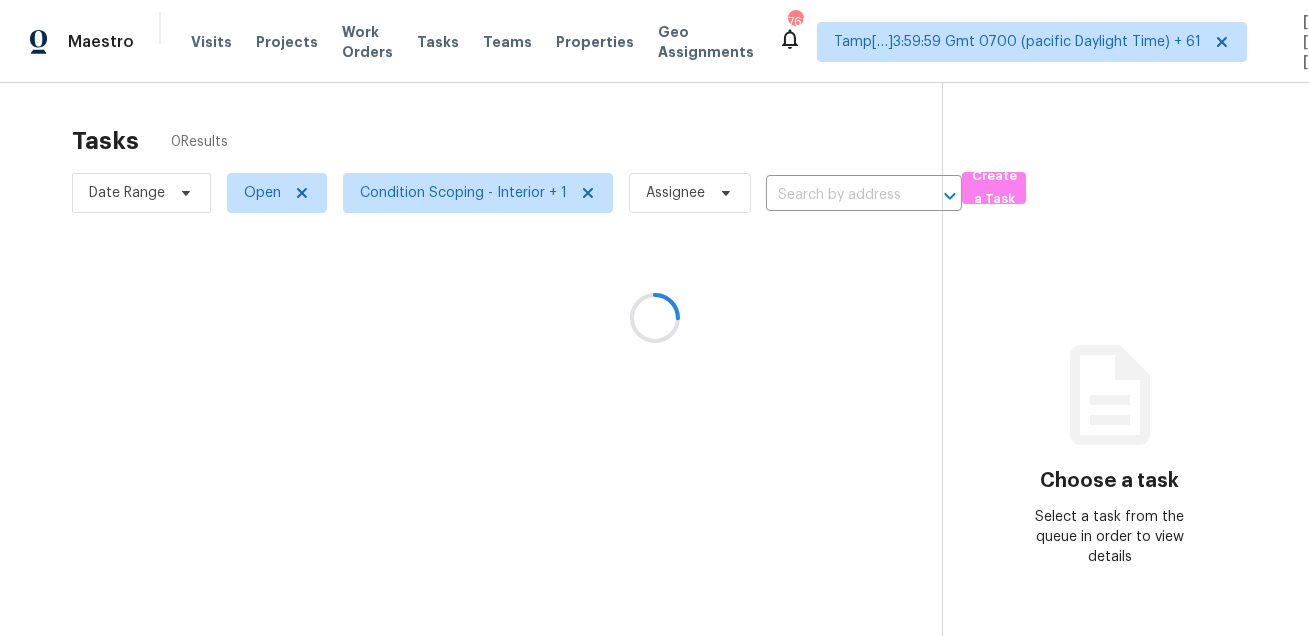 click at bounding box center (654, 318) 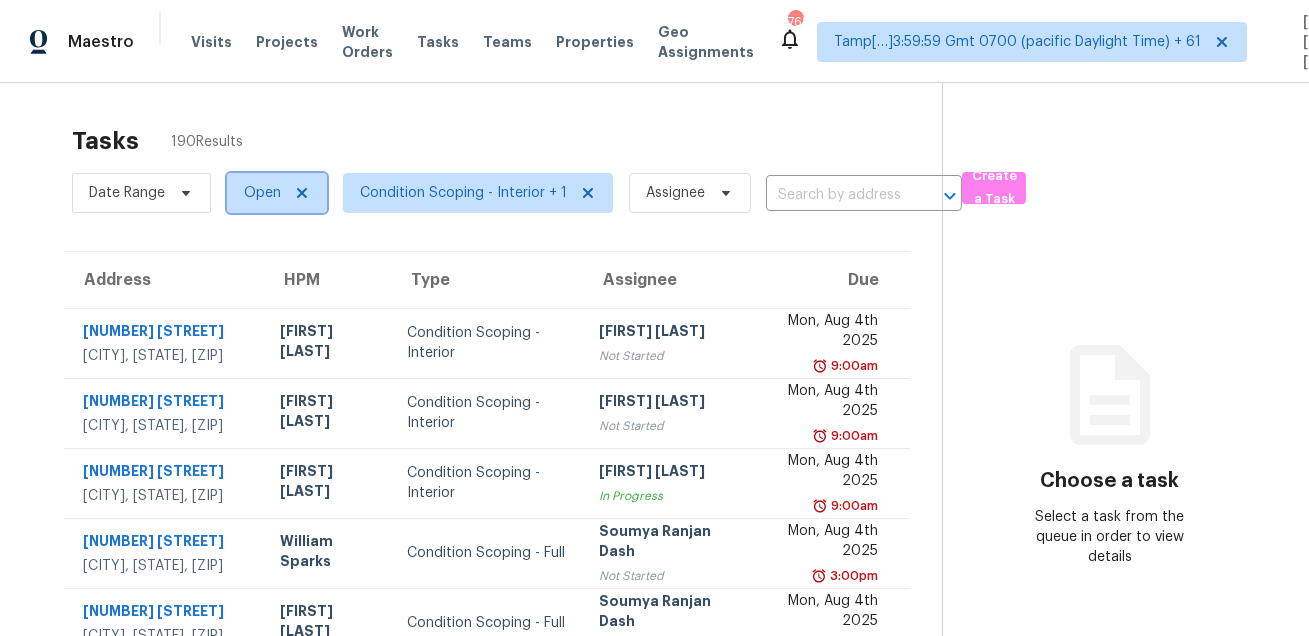 click on "Open" at bounding box center [277, 193] 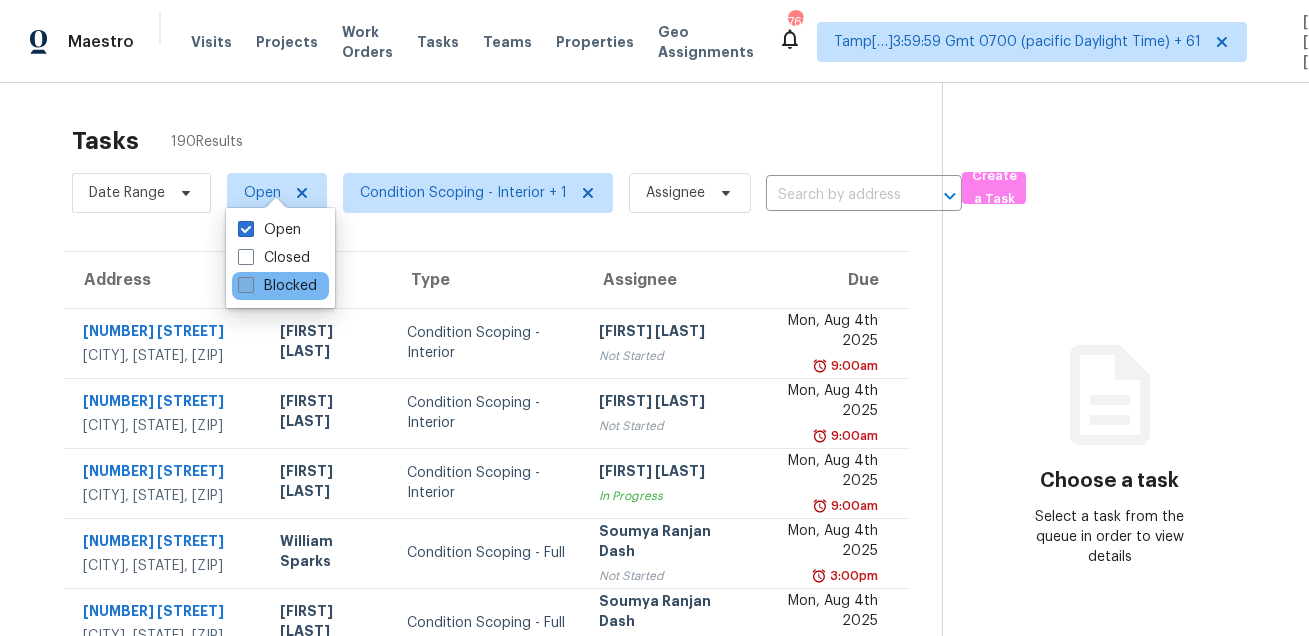 click on "Blocked" at bounding box center [277, 286] 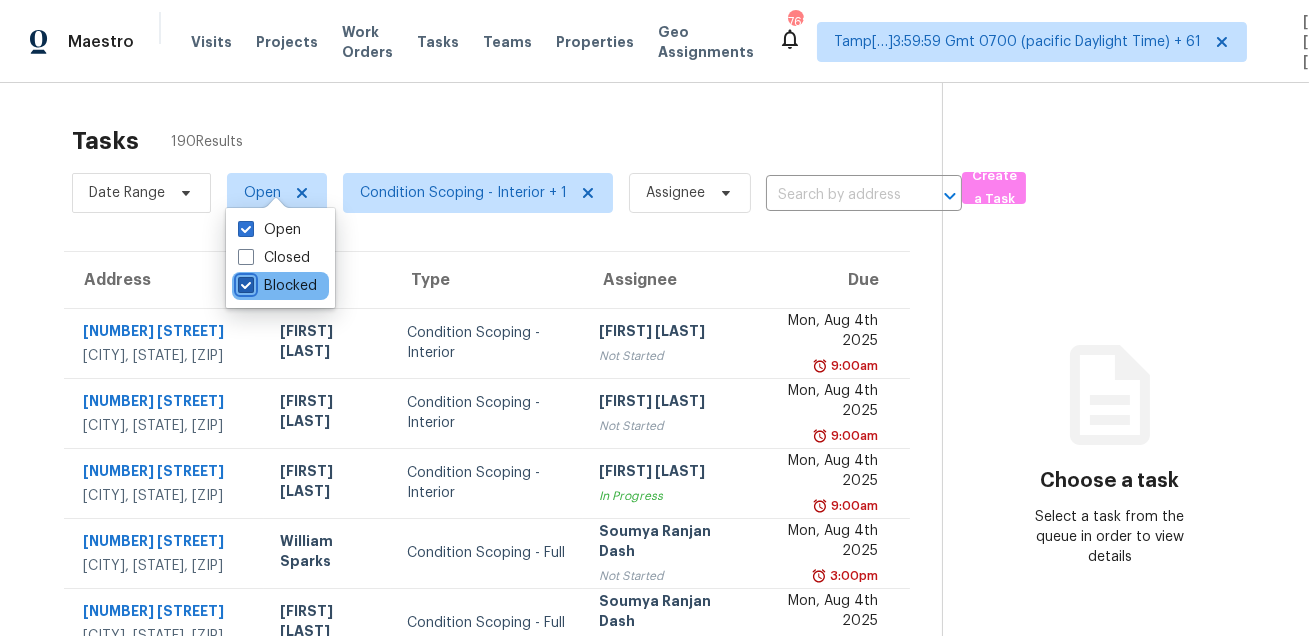 checkbox on "true" 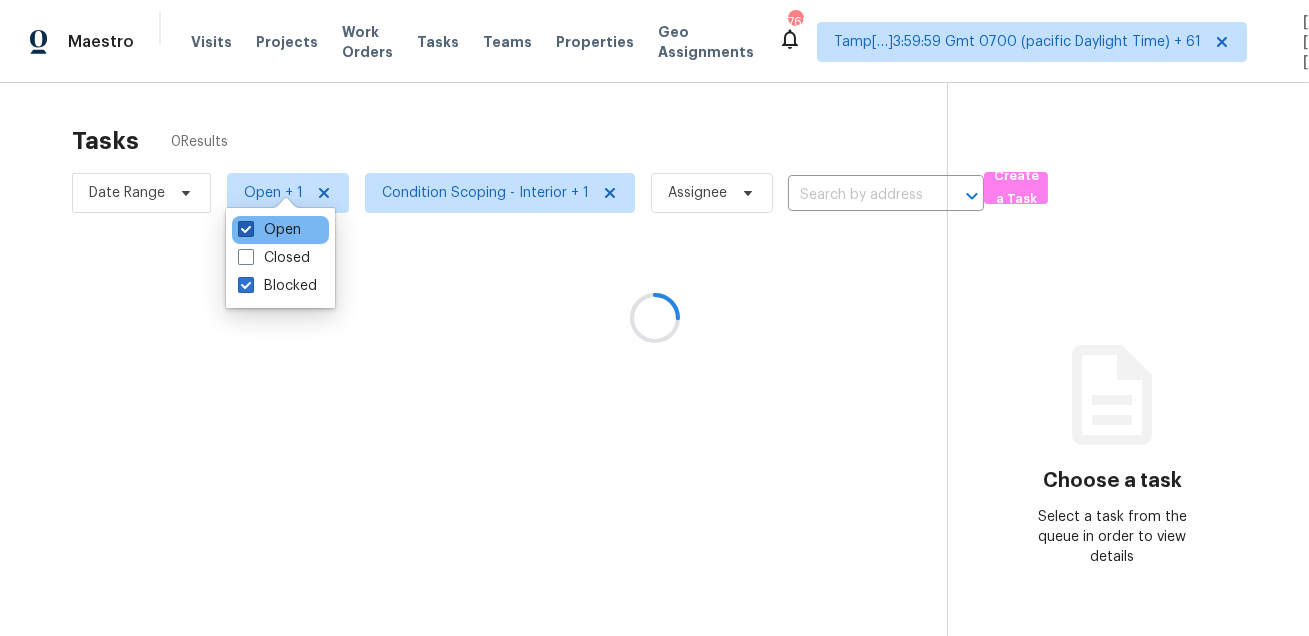 click on "Open" at bounding box center (269, 230) 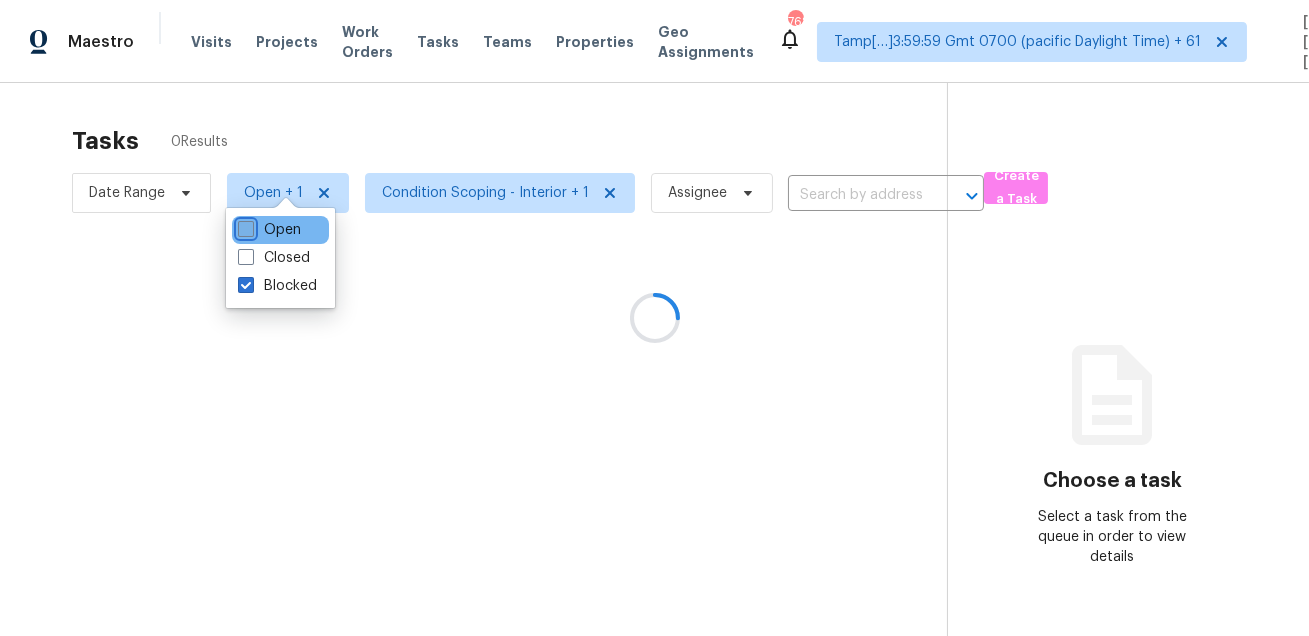 checkbox on "false" 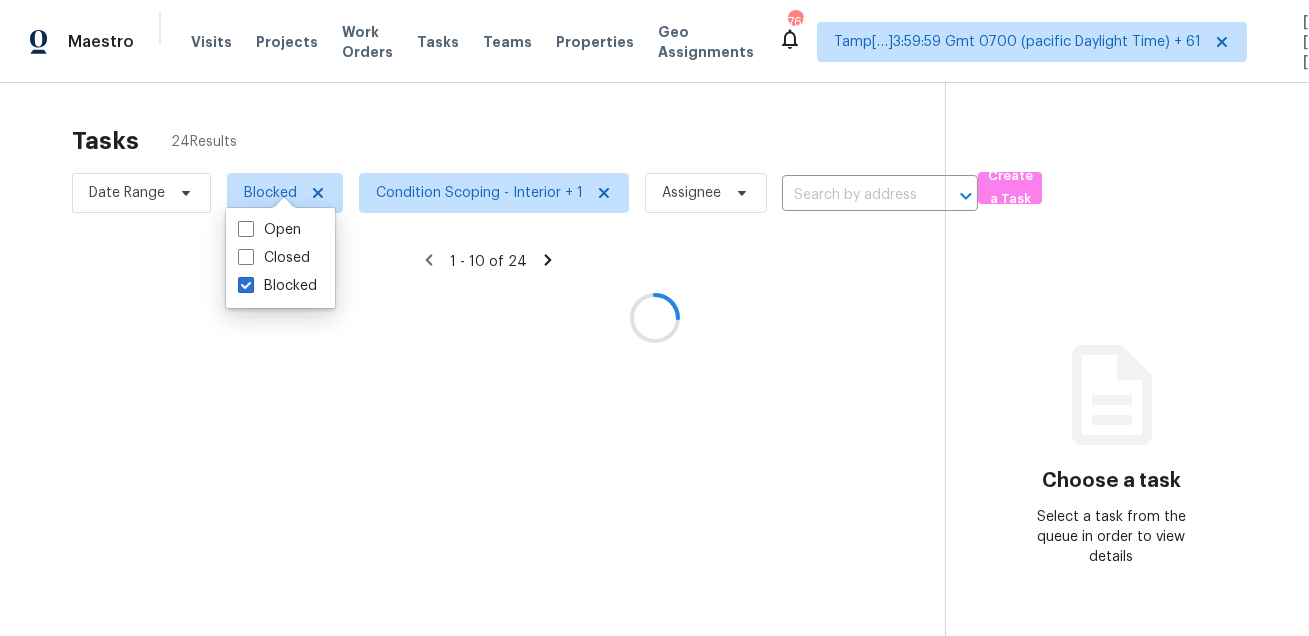 click at bounding box center [654, 318] 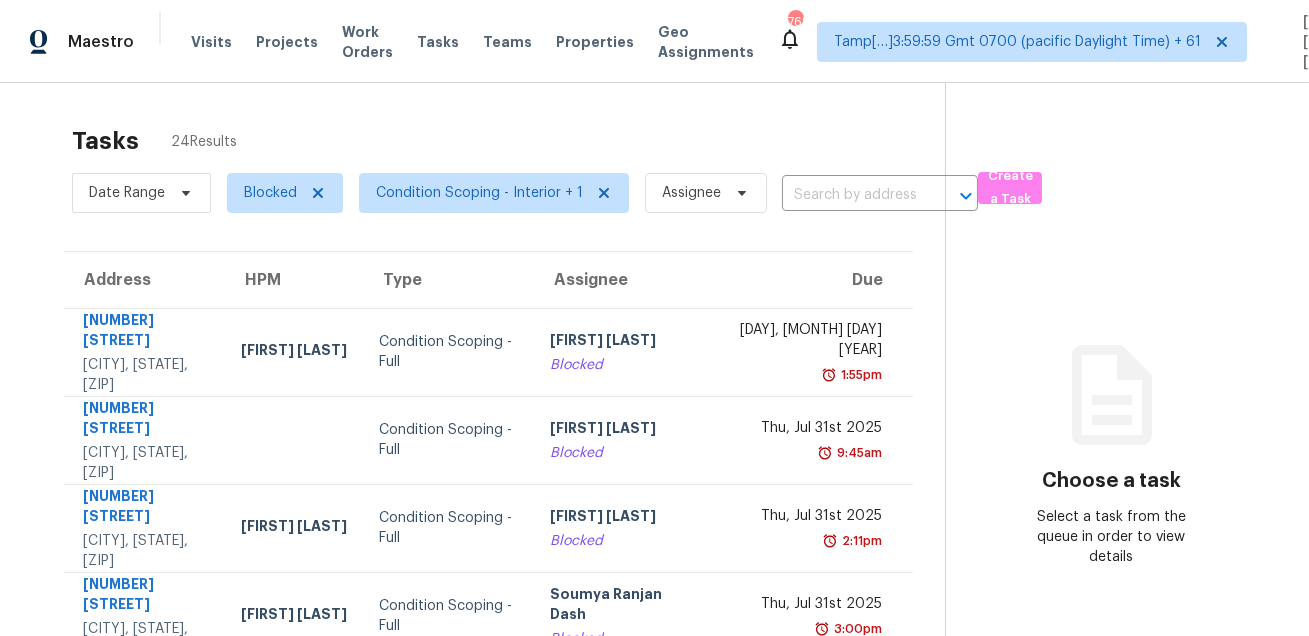 click on "Tasks 24 Results Date Range Blocked Condition Scoping - Interior + 1 Assignee Create a Task Address HPM Type Assignee Due [NUMBER] [STREET] [CITY], [STATE], [ZIP] [FIRST] [LAST] Condition Scoping - Full [FIRST] [LAST] Blocked [DAY], [MONTH] [DAY] [YEAR] [TIME] [NUMBER] [STREET] [CITY], [STATE], [ZIP] Condition Scoping - Full [FIRST] [LAST] Blocked [DAY], [MONTH] [DAY] [YEAR] [TIME] [NUMBER] [STREET] [CITY], [STATE], [ZIP] [FIRST] [LAST] Condition Scoping - Full [FIRST] [LAST] Blocked [DAY], [MONTH] [DAY] [YEAR] [TIME] [NUMBER] [STREET] [CITY], [STATE], [ZIP] [FIRST] [LAST] Condition Scoping - Full [FIRST] [LAST] Blocked [DAY], [MONTH] [DAY] [YEAR] [TIME] [NUMBER] [STREET] [CITY], [STATE], [ZIP] [FIRST] [LAST] Condition Scoping - Full [FIRST] [LAST] Blocked [DAY], [MONTH] [DAY] [YEAR] [TIME]" at bounding box center (654, 662) 